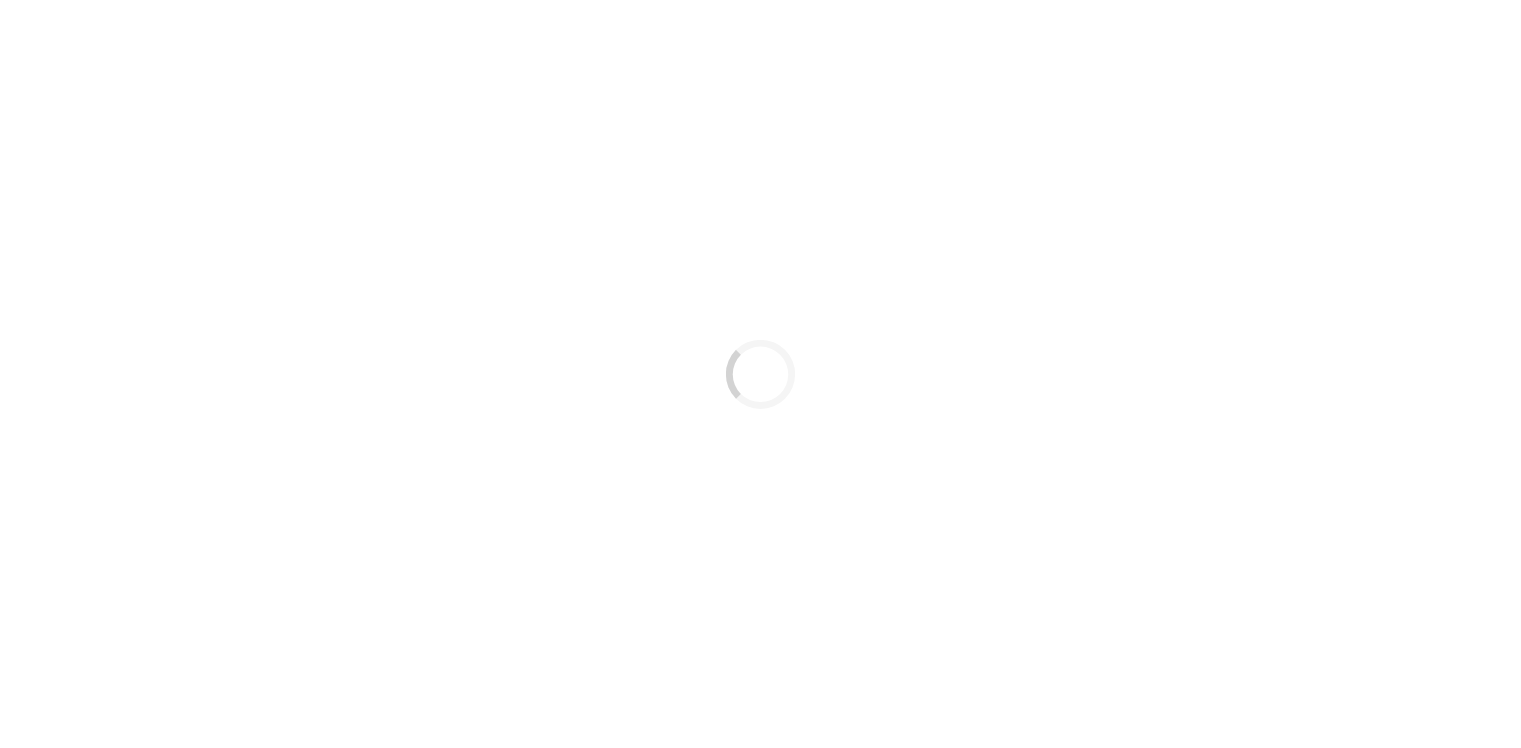 scroll, scrollTop: 0, scrollLeft: 0, axis: both 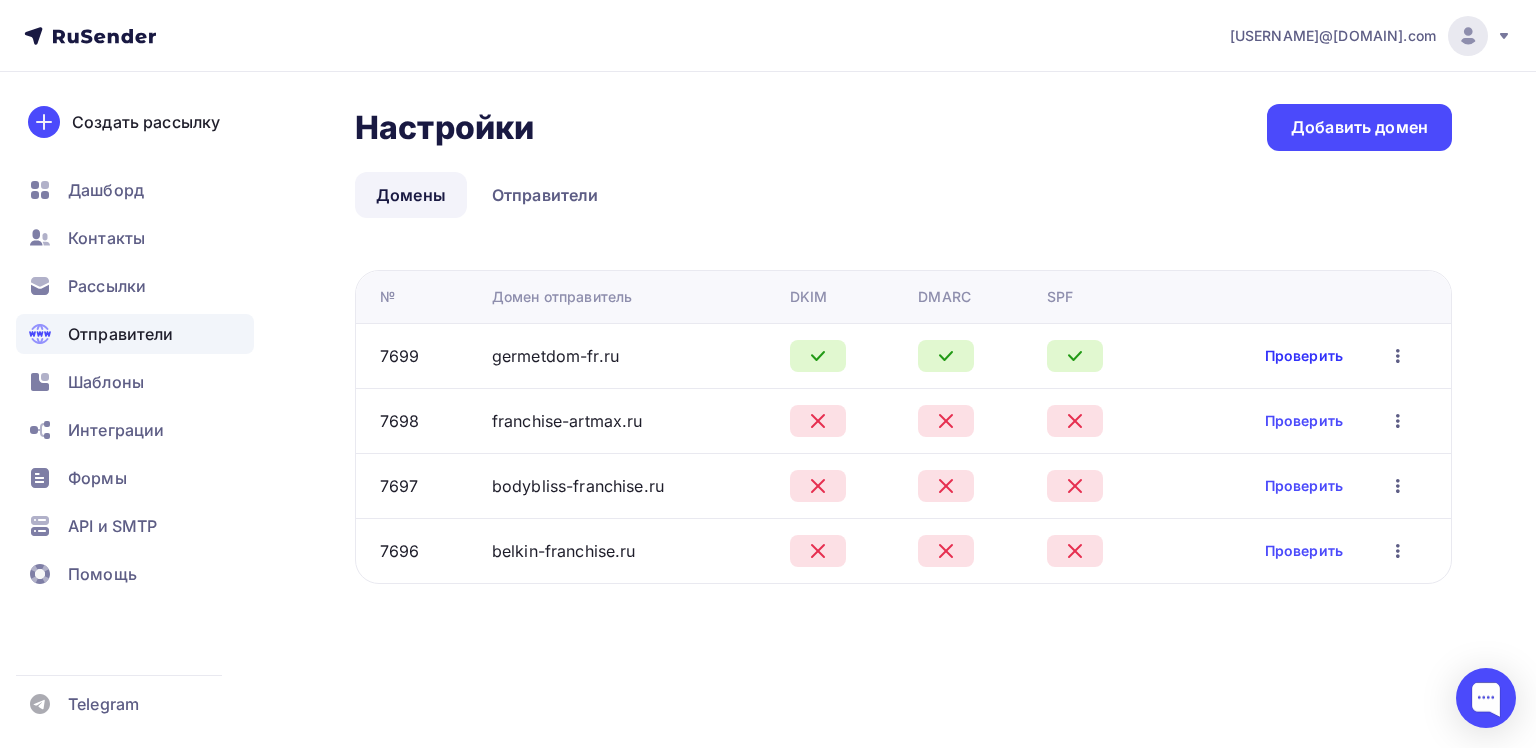 click on "Проверить" at bounding box center [1304, 356] 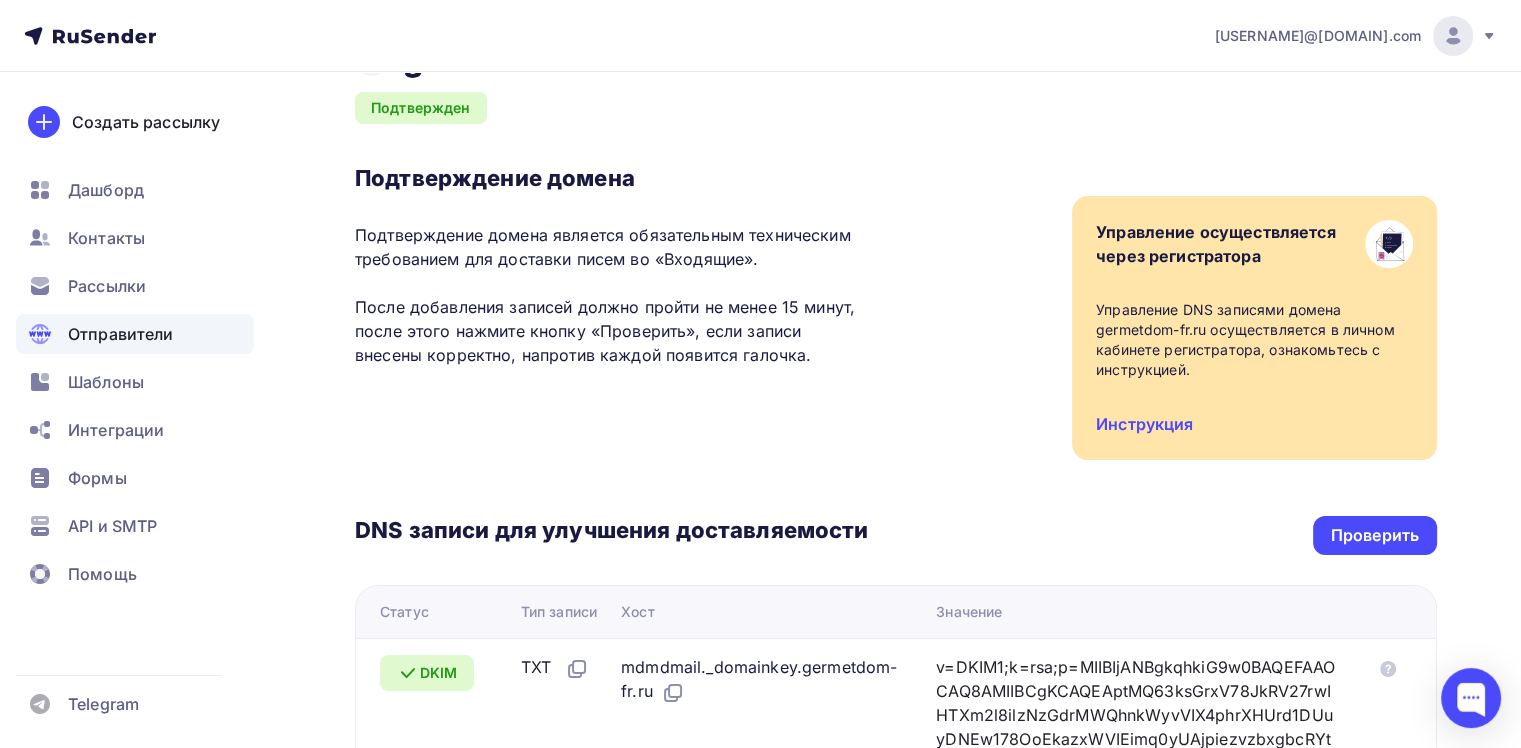 scroll, scrollTop: 45, scrollLeft: 0, axis: vertical 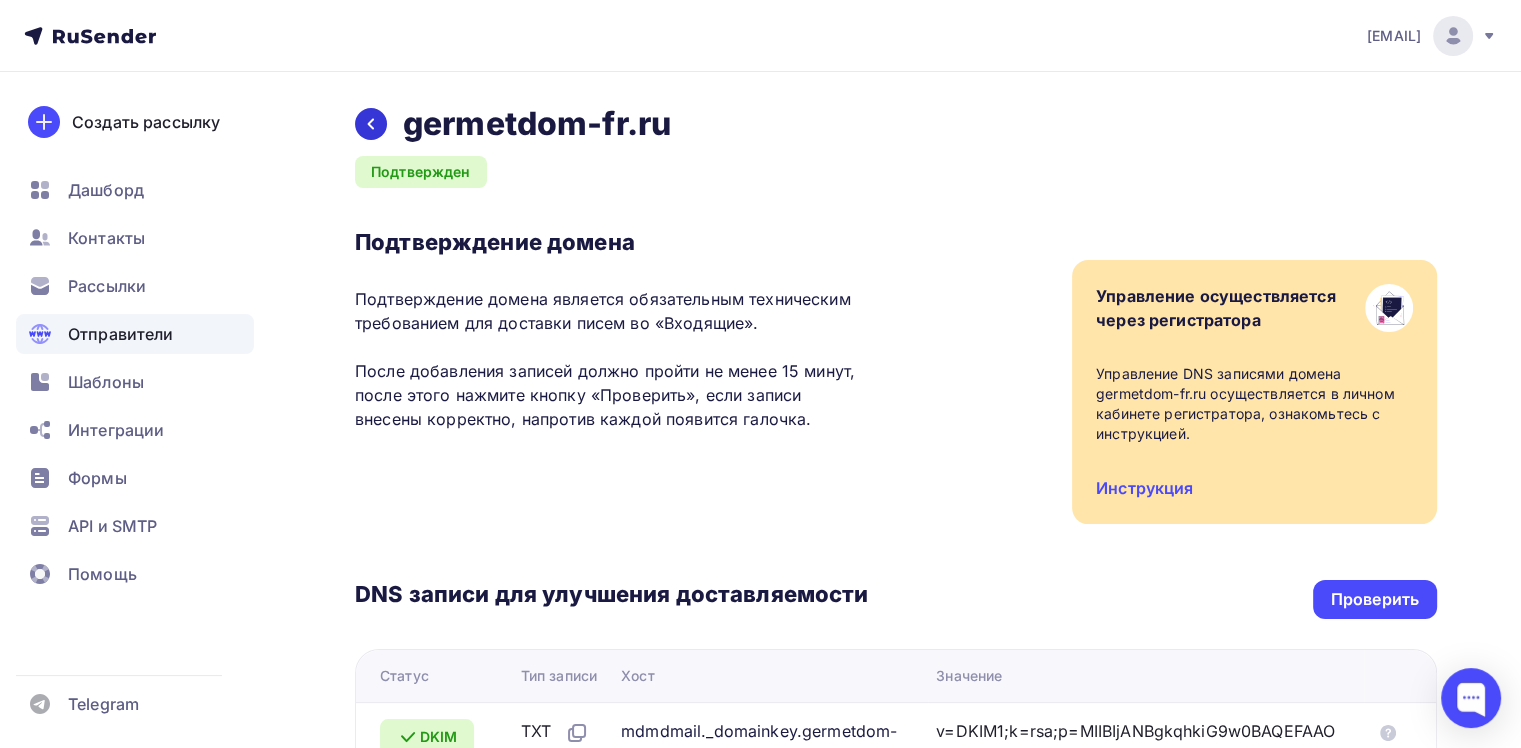 click at bounding box center [371, 124] 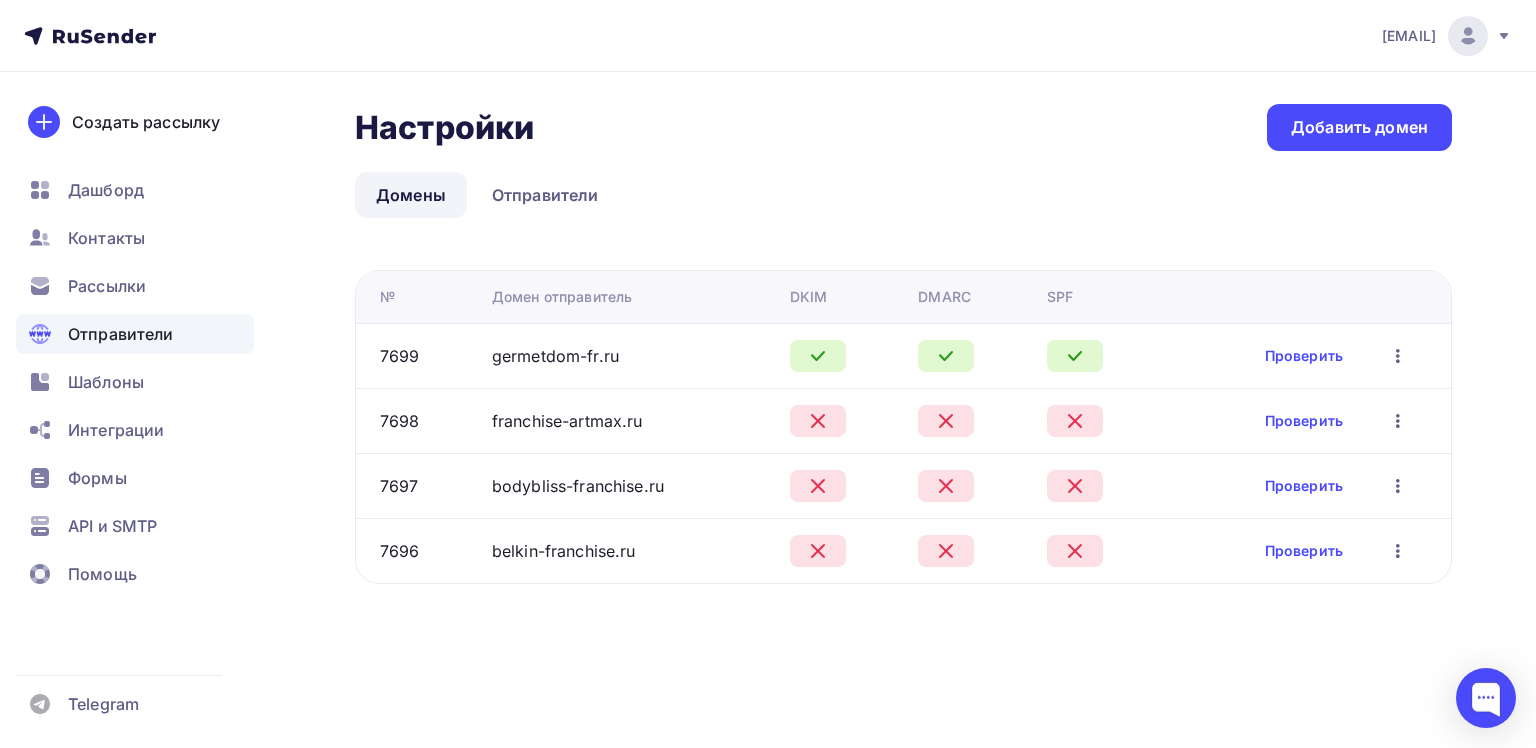 drag, startPoint x: 712, startPoint y: 424, endPoint x: 465, endPoint y: 424, distance: 247 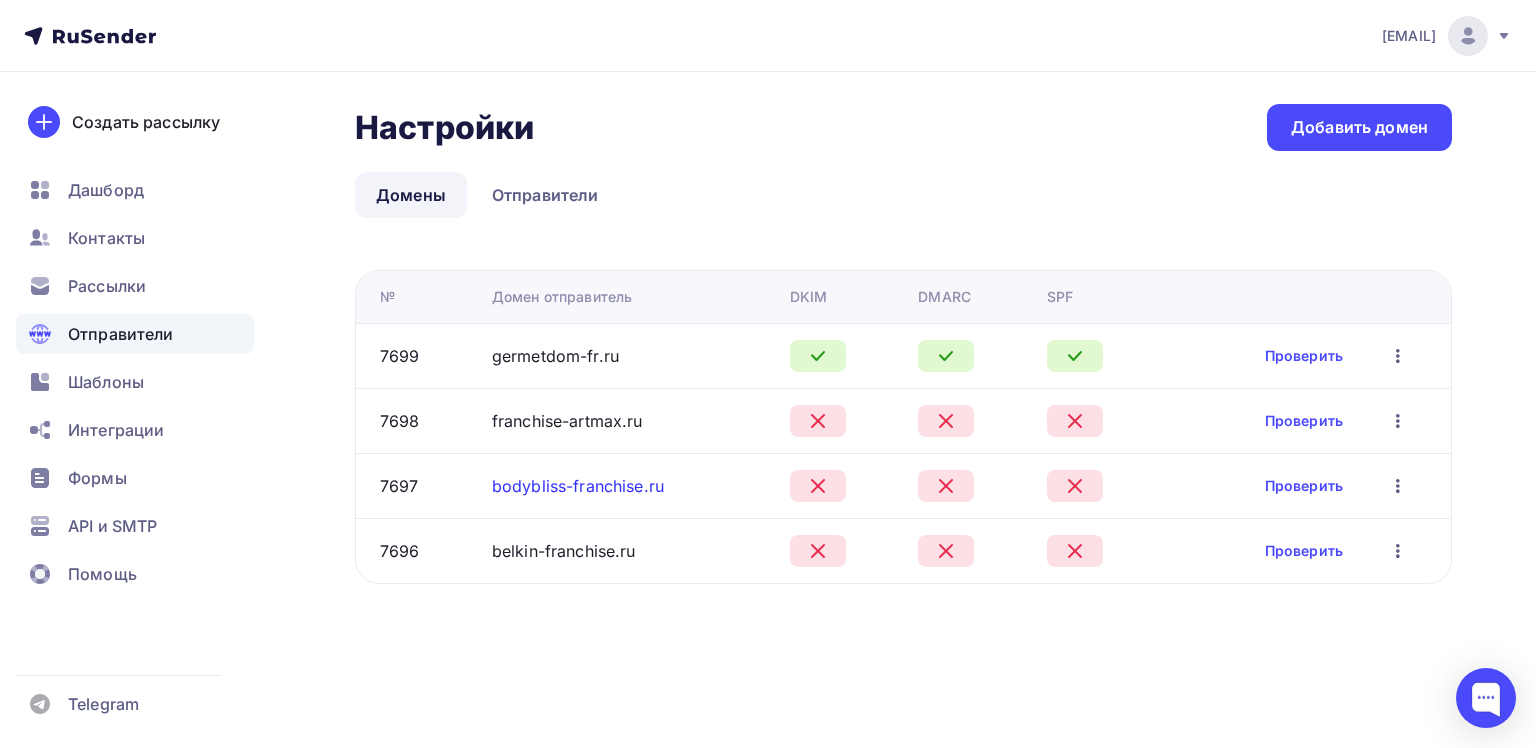click on "bodybliss-franchise.ru" at bounding box center (578, 486) 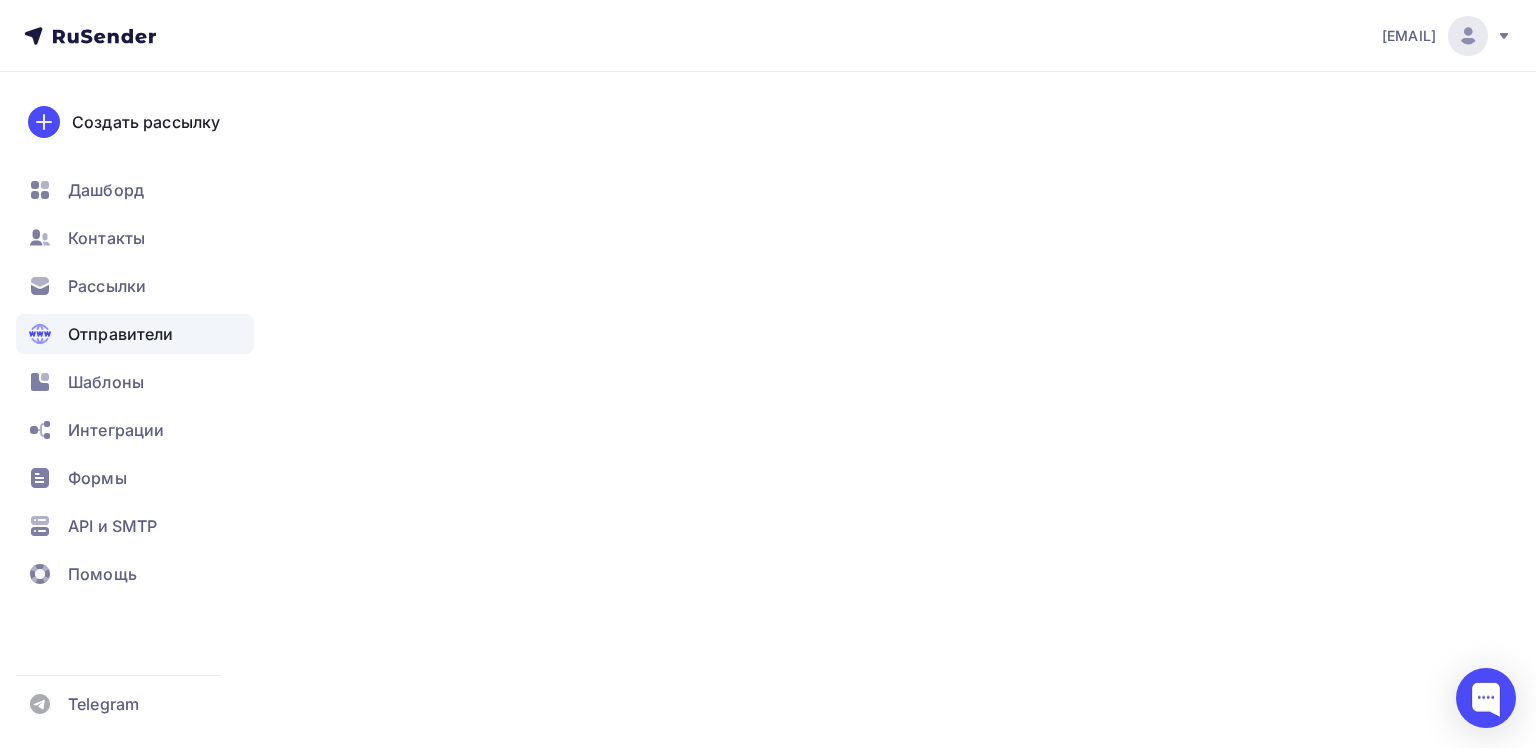 click on "bodybliss-franchise.ru" at bounding box center (578, 486) 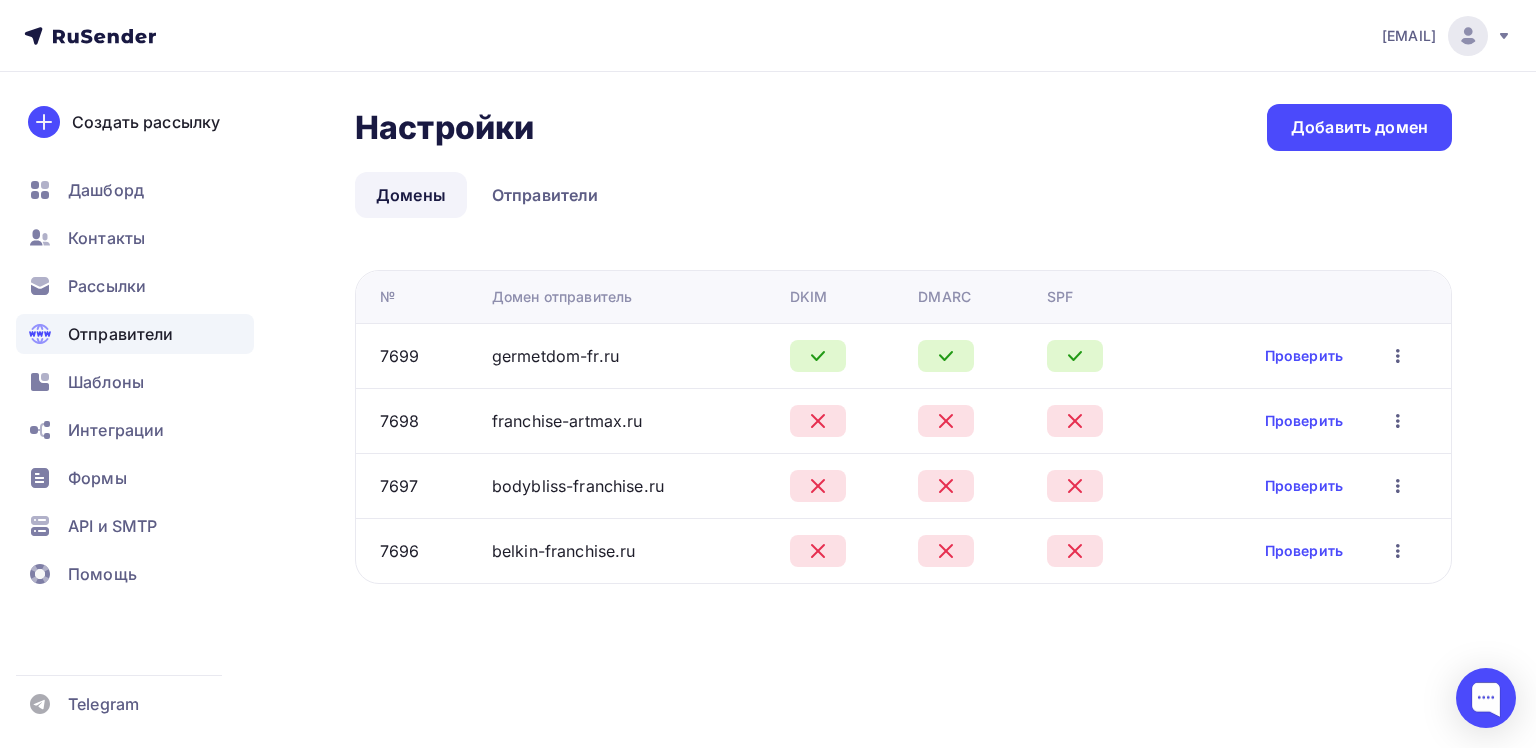 drag, startPoint x: 711, startPoint y: 480, endPoint x: 448, endPoint y: 502, distance: 263.91855 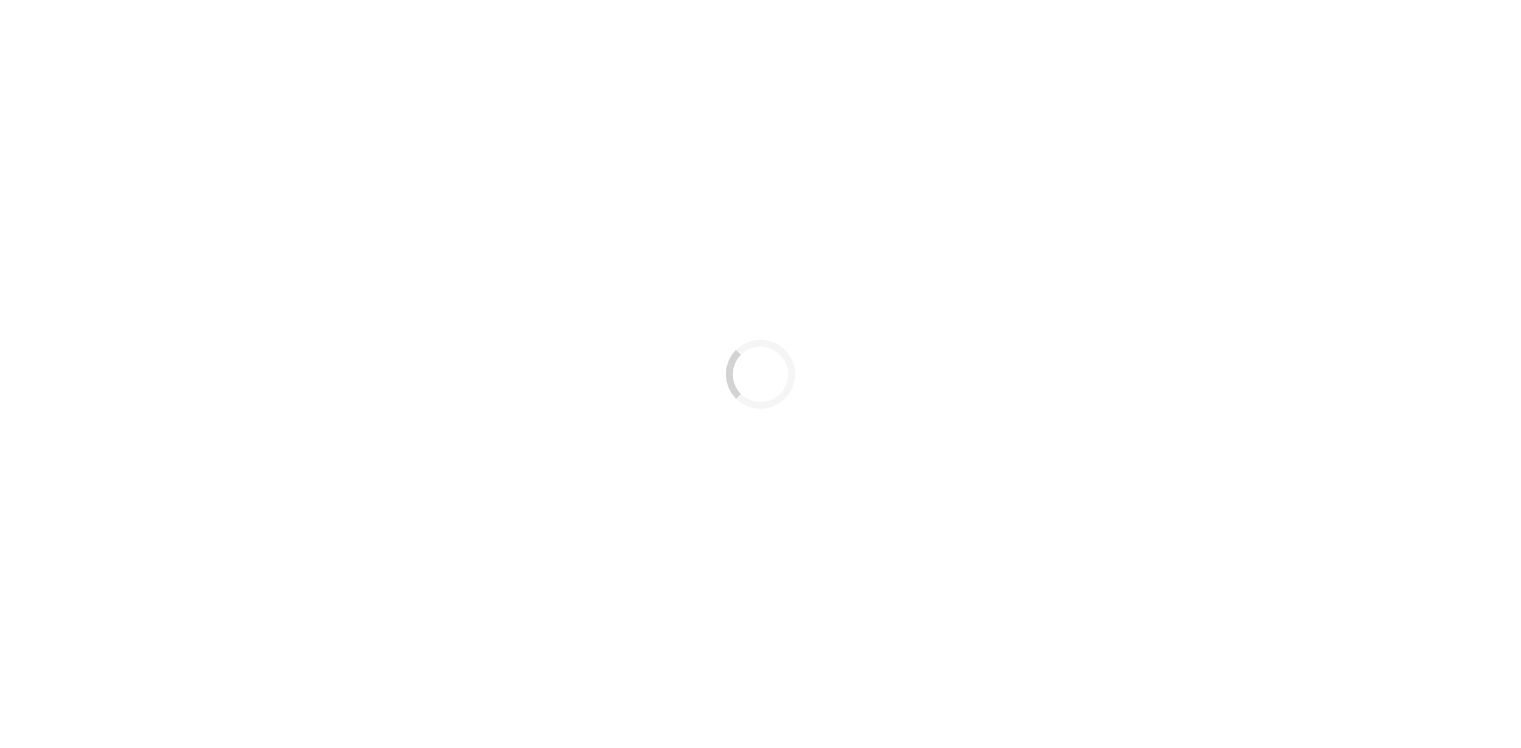 scroll, scrollTop: 0, scrollLeft: 0, axis: both 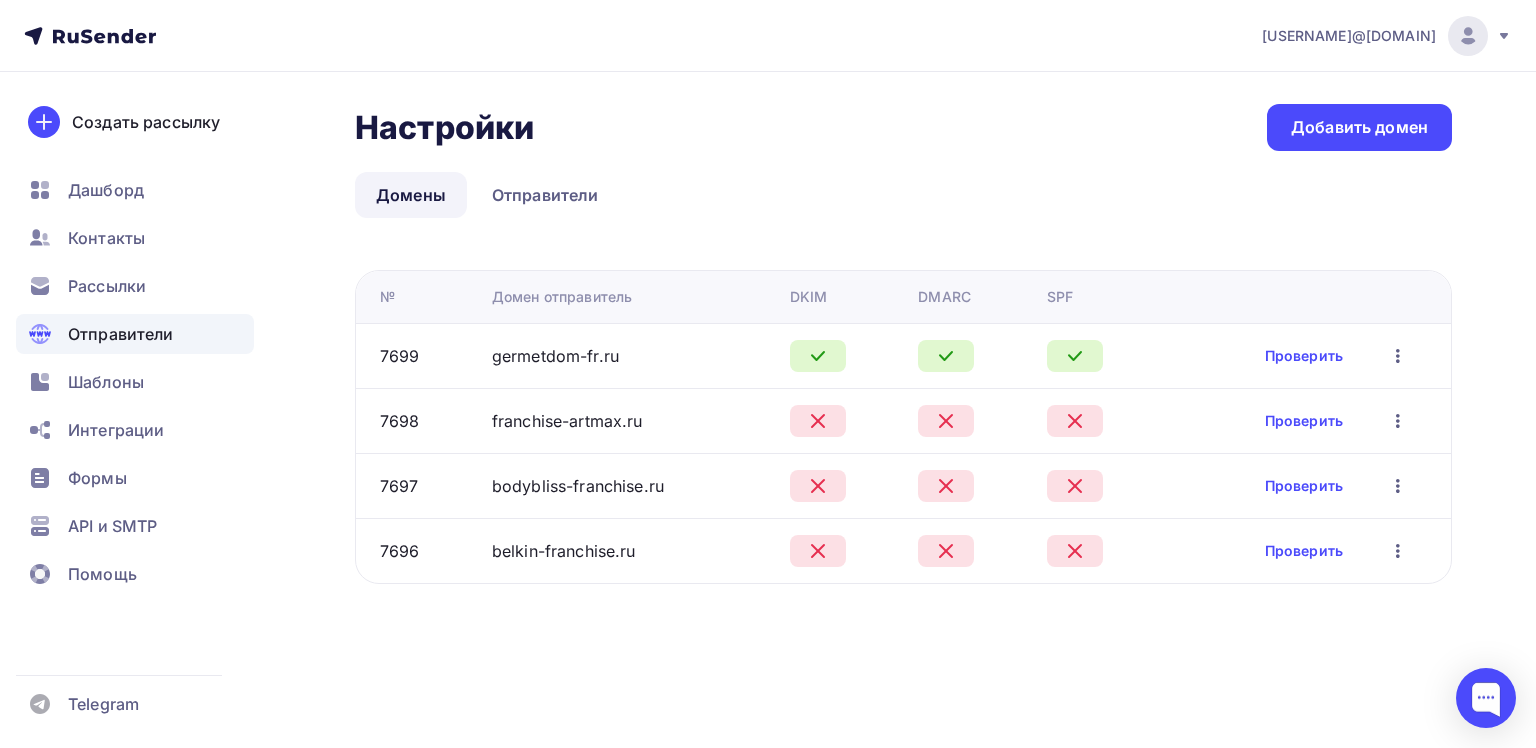 click 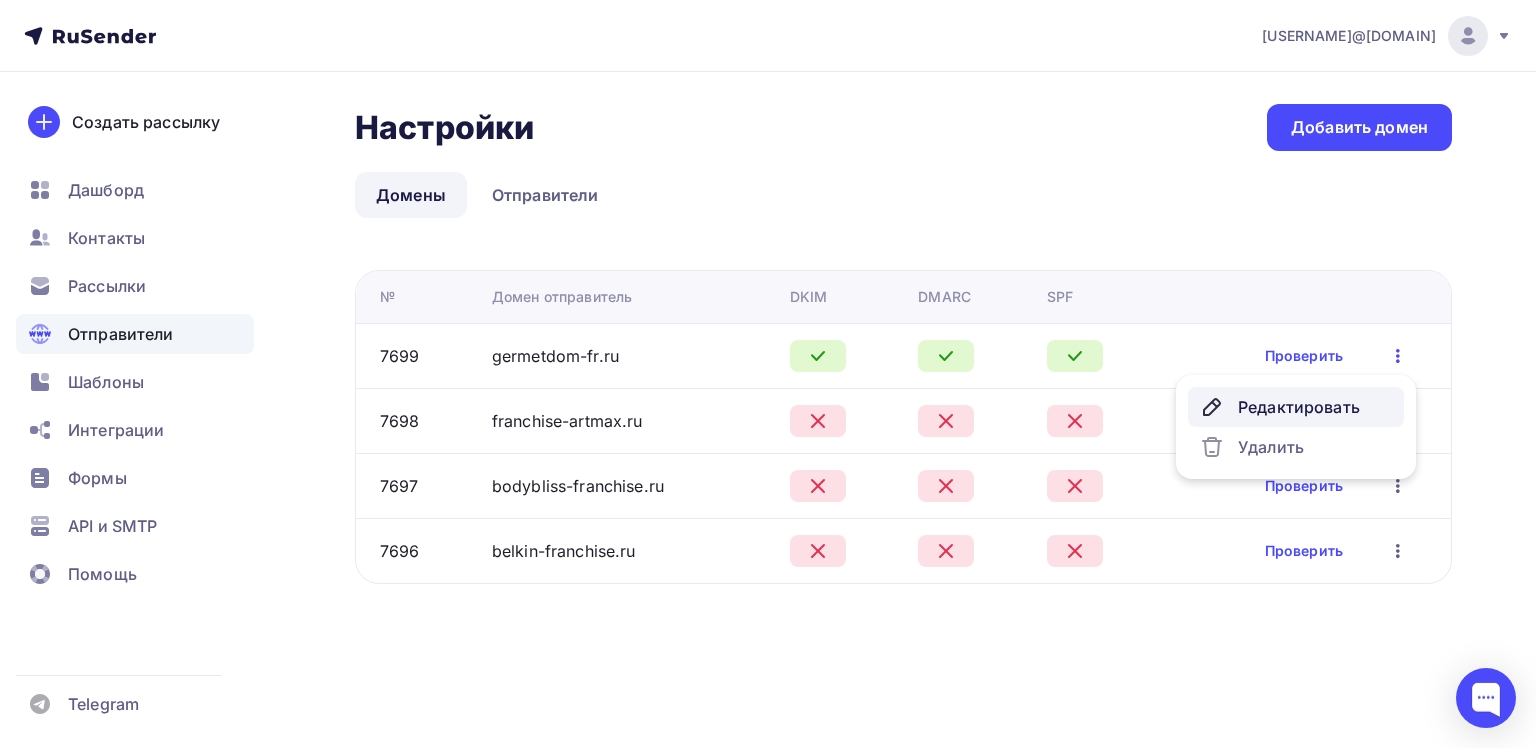 click on "Редактировать" at bounding box center (1296, 407) 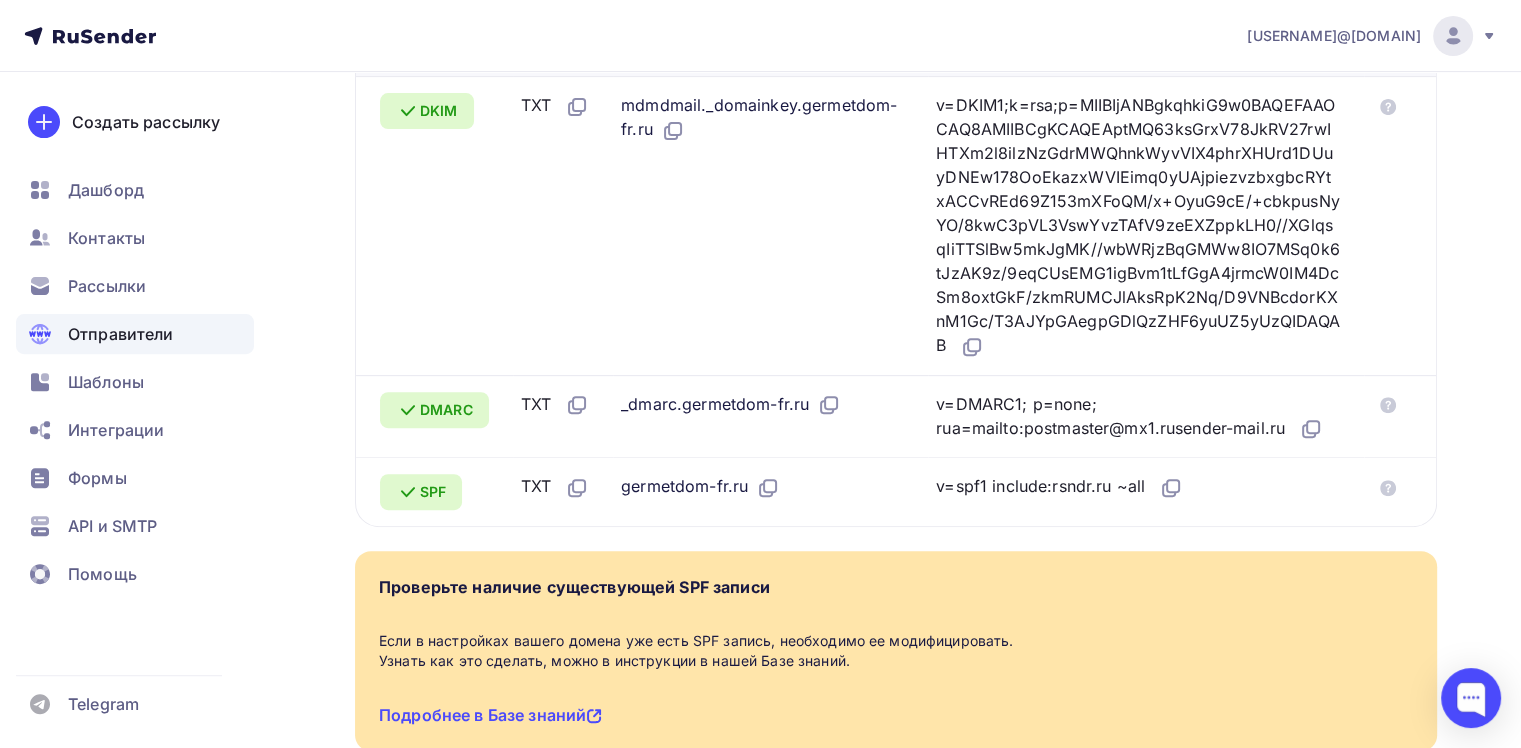 scroll, scrollTop: 629, scrollLeft: 0, axis: vertical 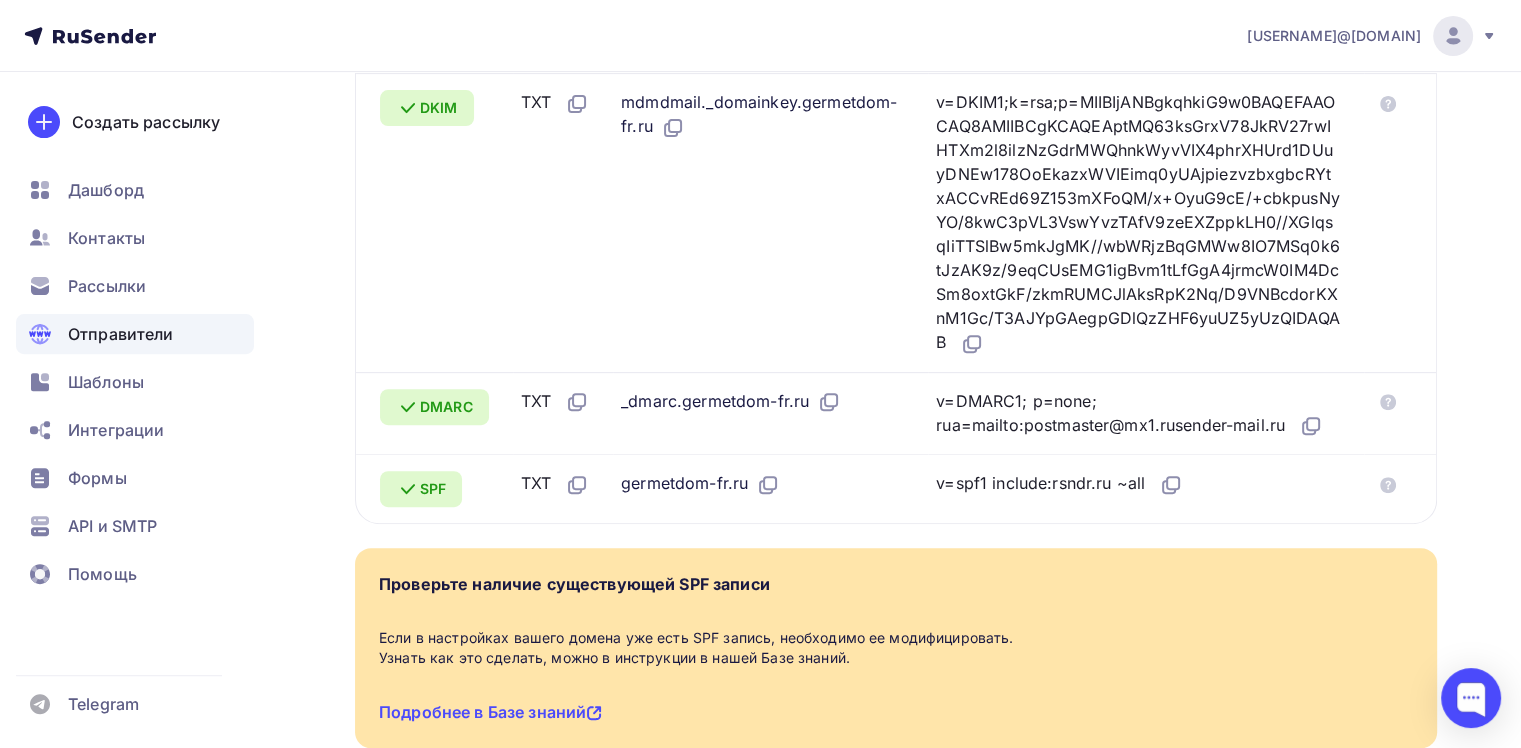 click 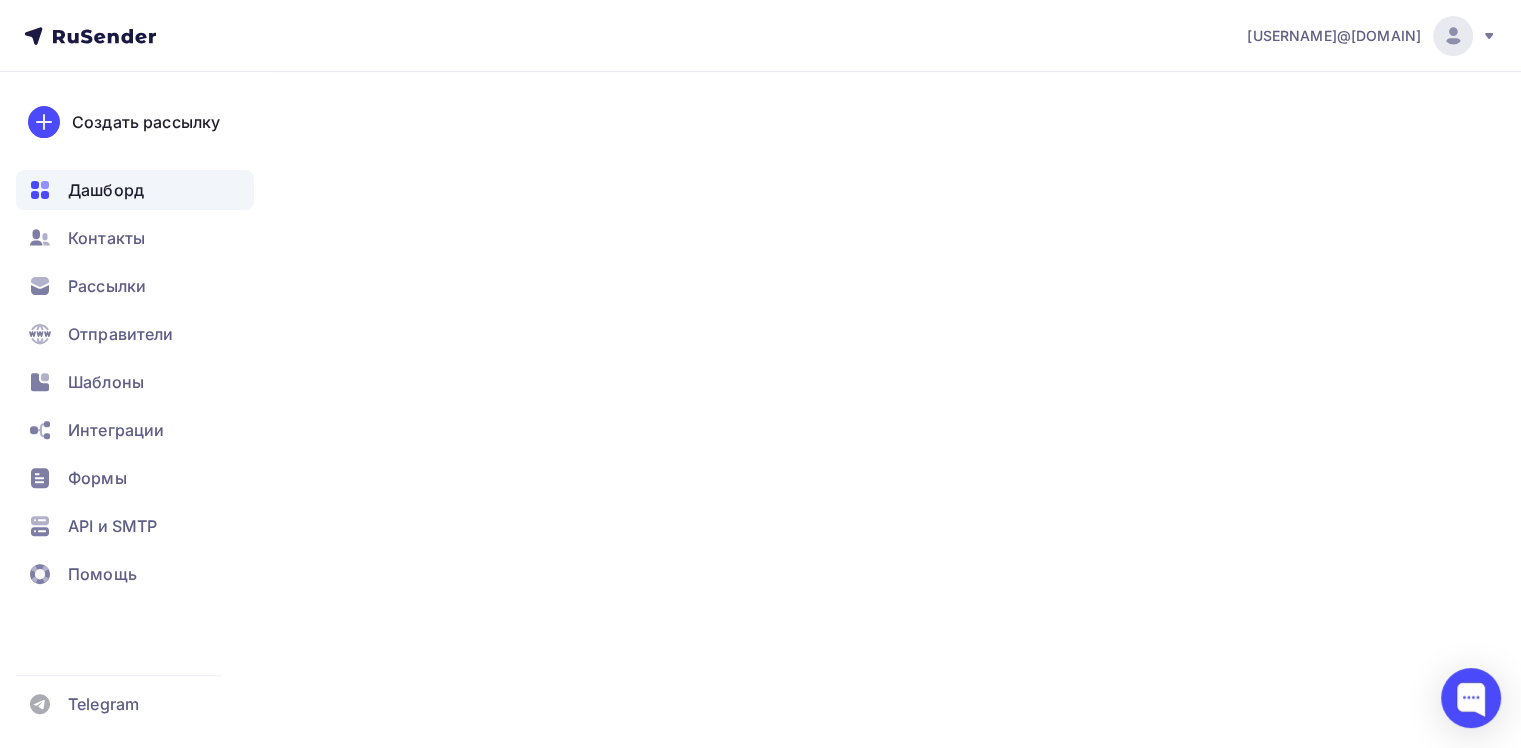 scroll, scrollTop: 0, scrollLeft: 0, axis: both 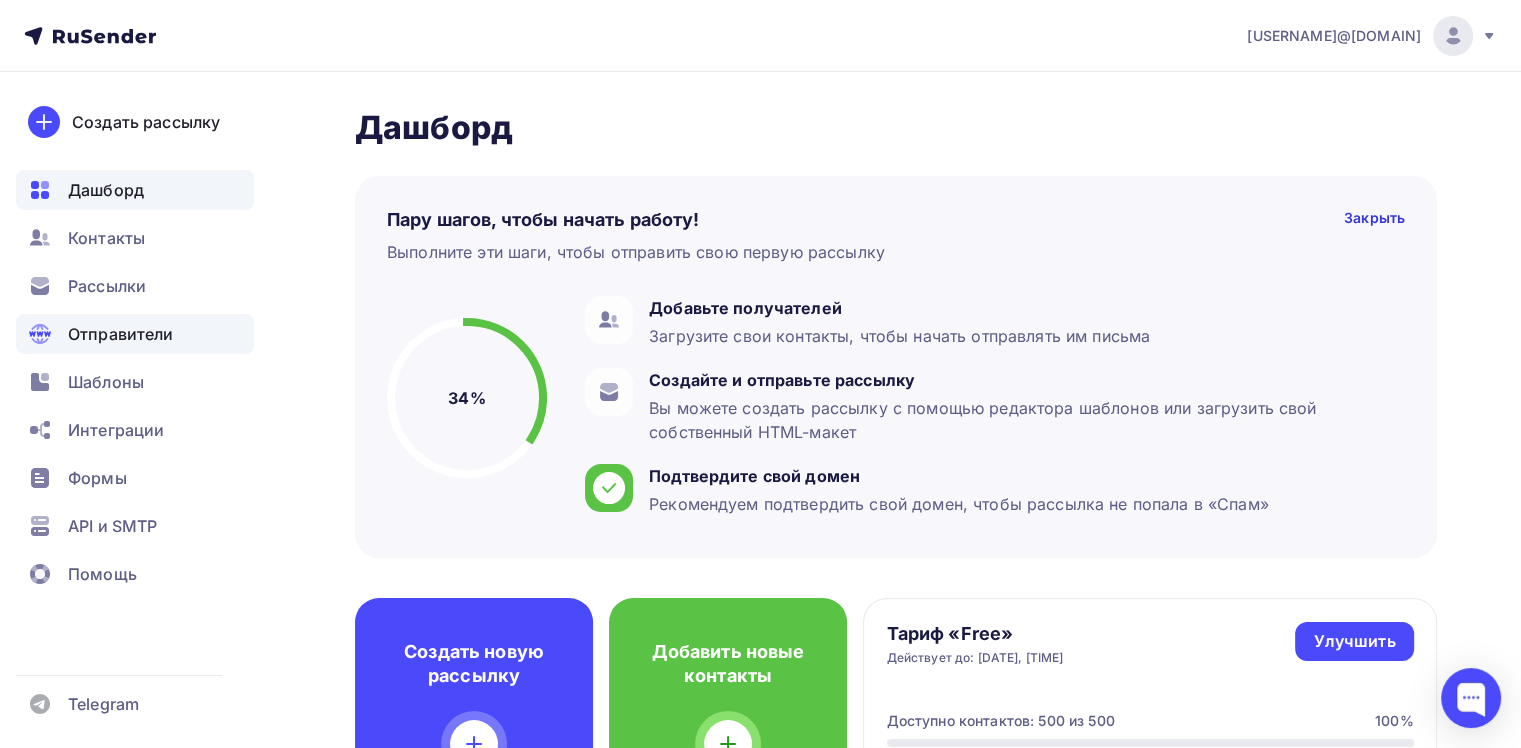 click on "Отправители" at bounding box center (121, 334) 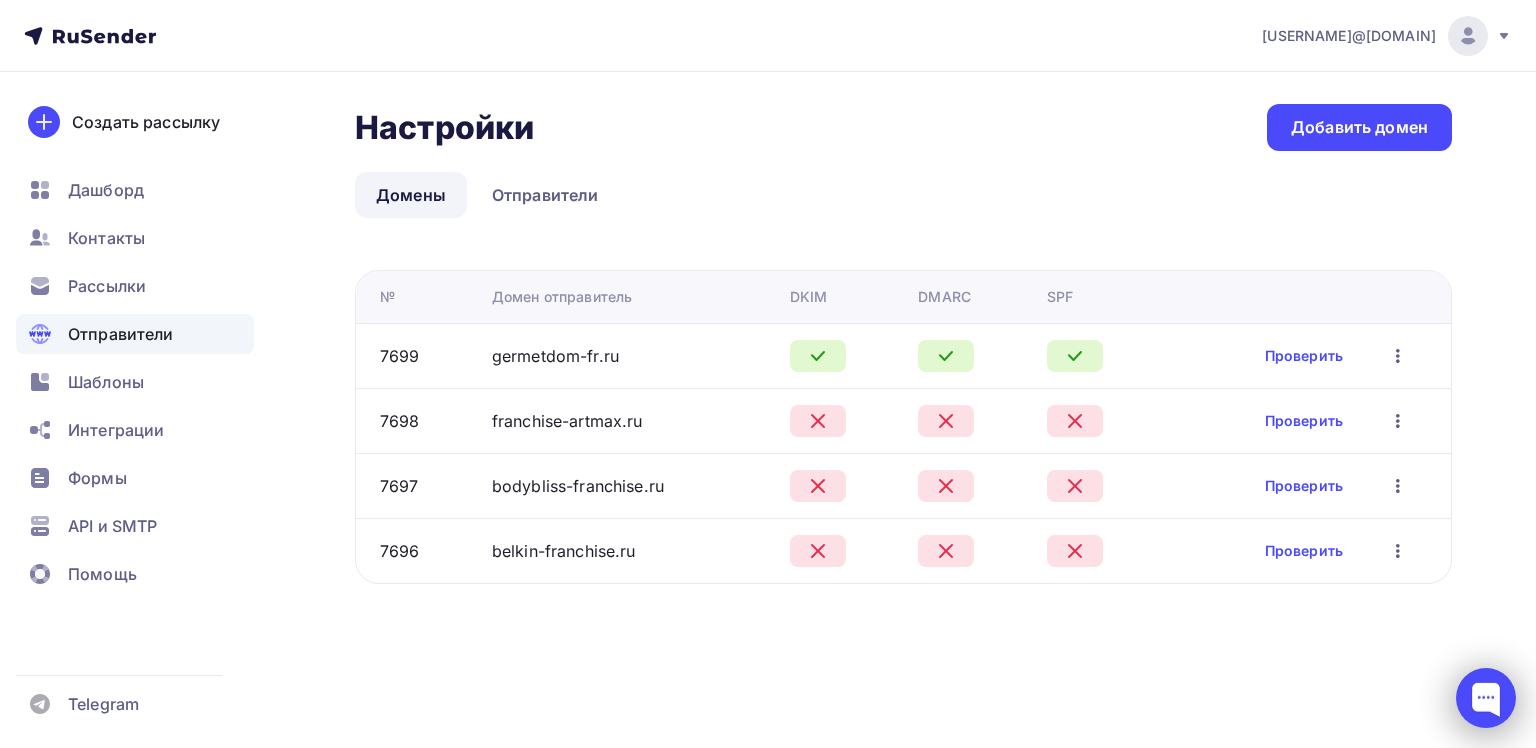click at bounding box center [1486, 698] 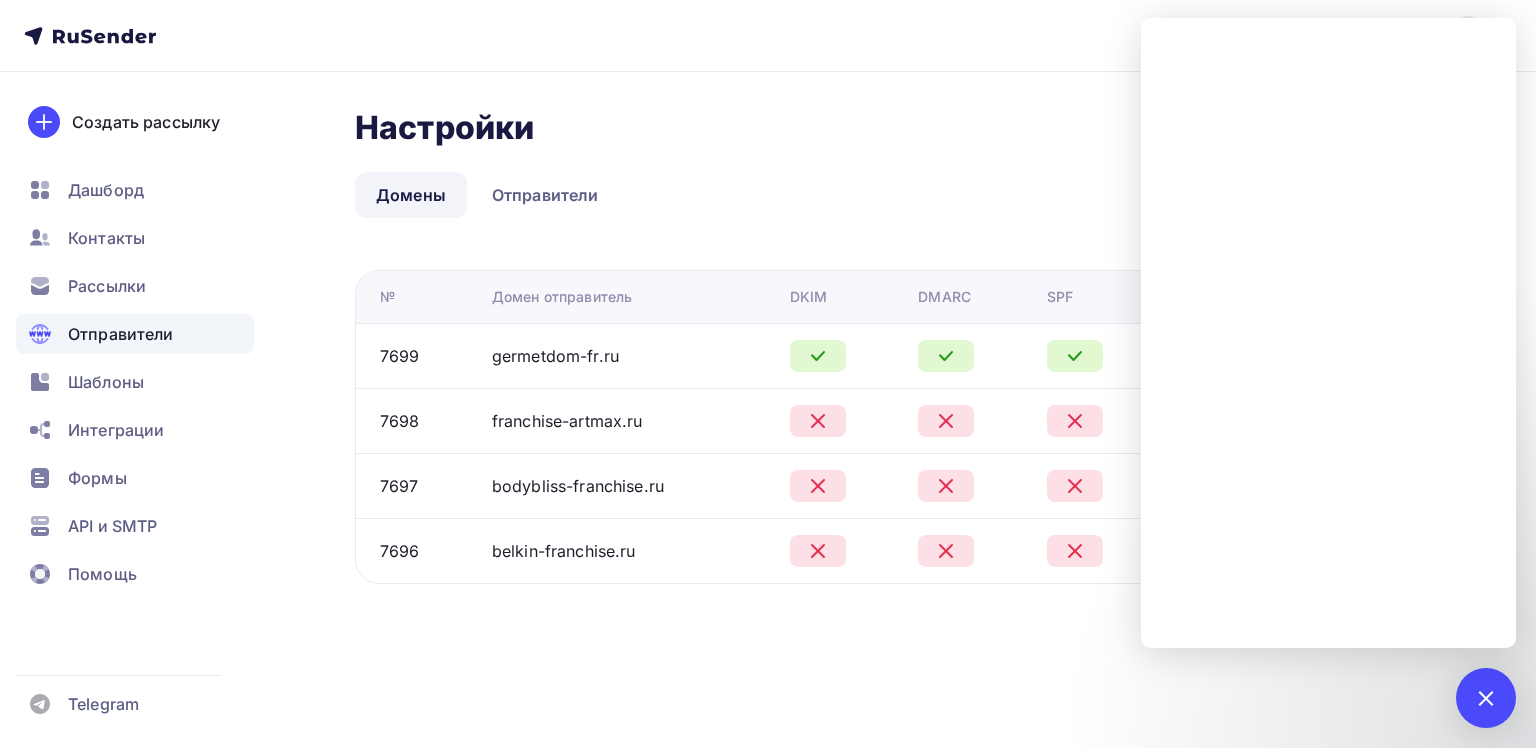 click on "Настройки   Настройки
Добавить домен
Домены   Отправители
Домены
Отправители
№
Домен отправитель
DKIM
DMARC
SPF
7699
germetdom-fr.ru
Проверить
Редактировать
Удалить
7698
franchise-artmax.ru
Проверить
Редактировать
Удалить" at bounding box center [903, 344] 